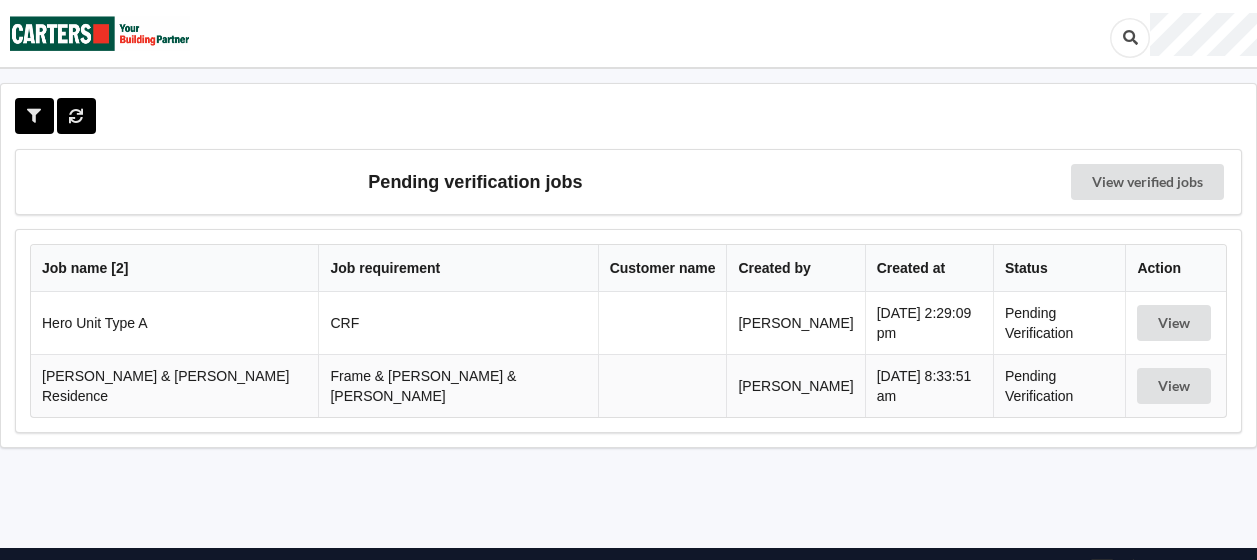scroll, scrollTop: 0, scrollLeft: 0, axis: both 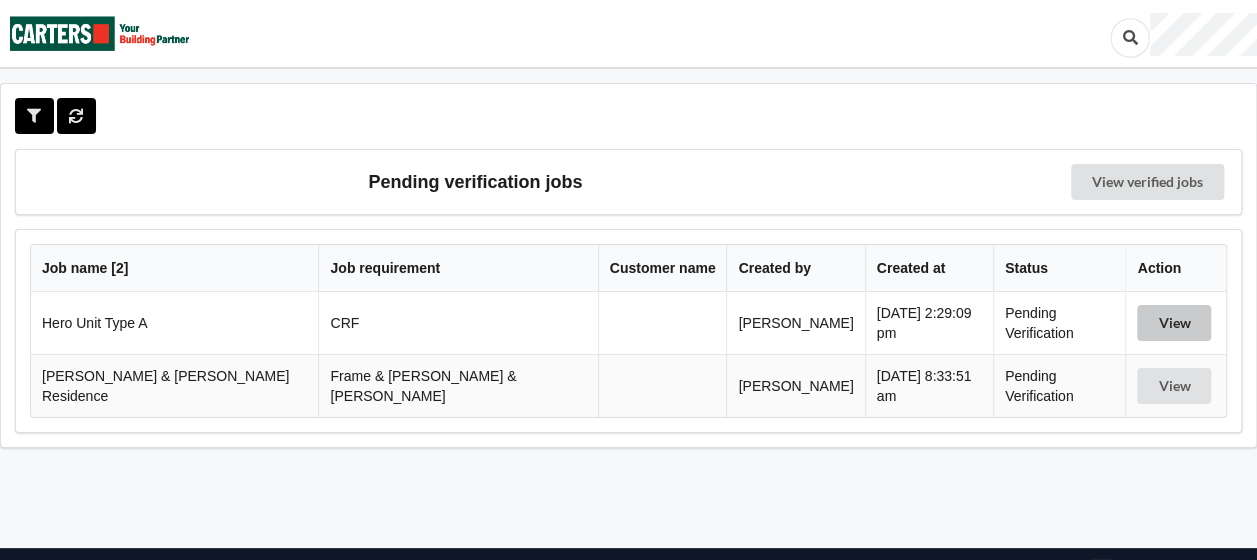 click on "View" at bounding box center [1174, 323] 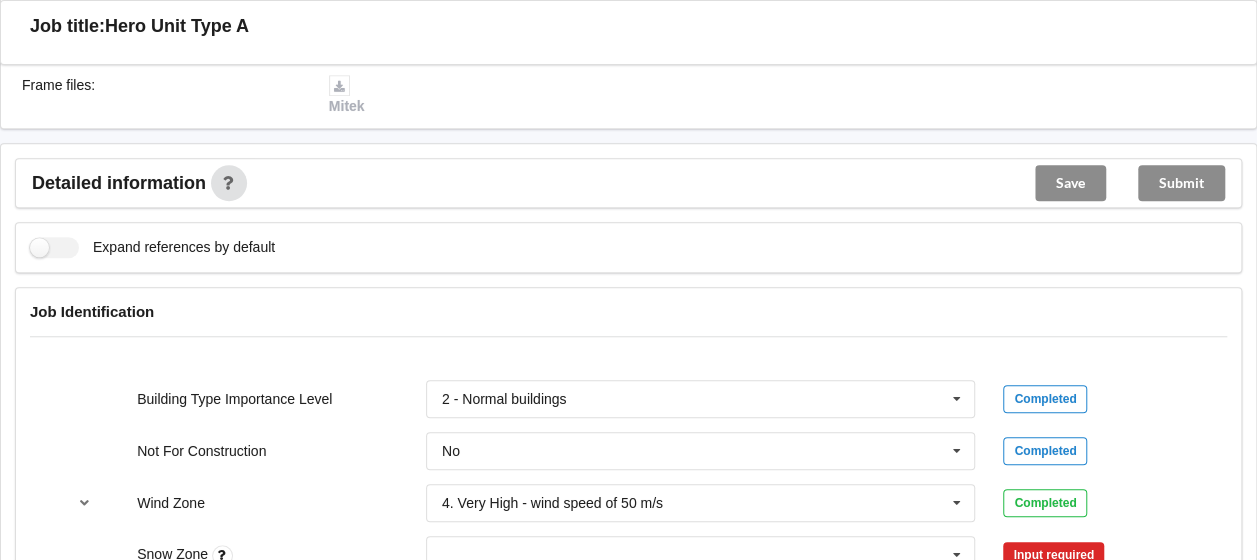 scroll, scrollTop: 746, scrollLeft: 0, axis: vertical 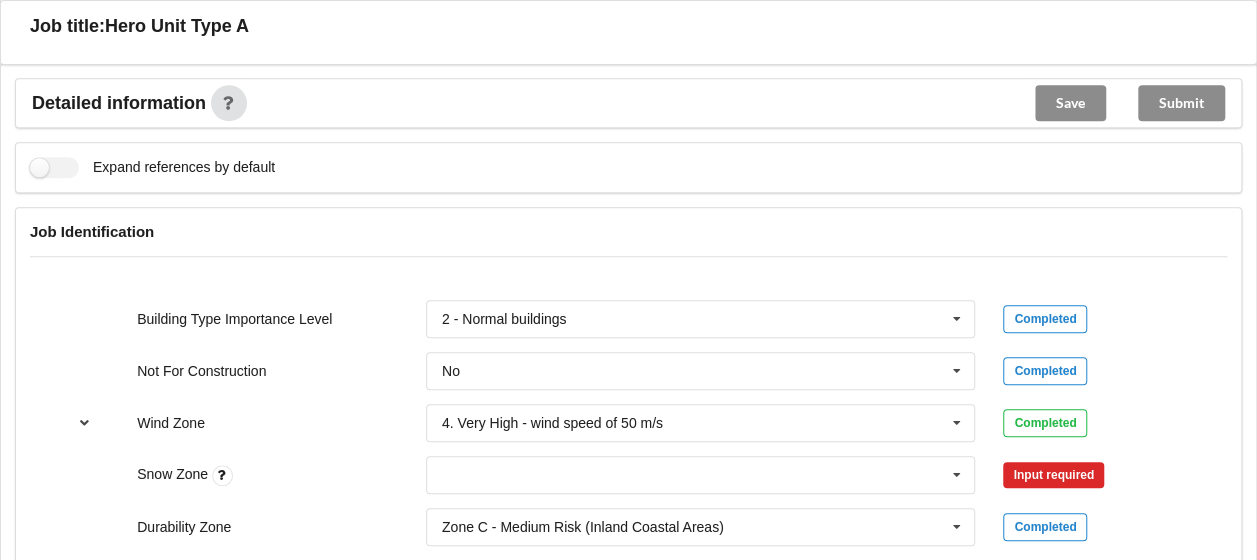 click at bounding box center (84, 422) 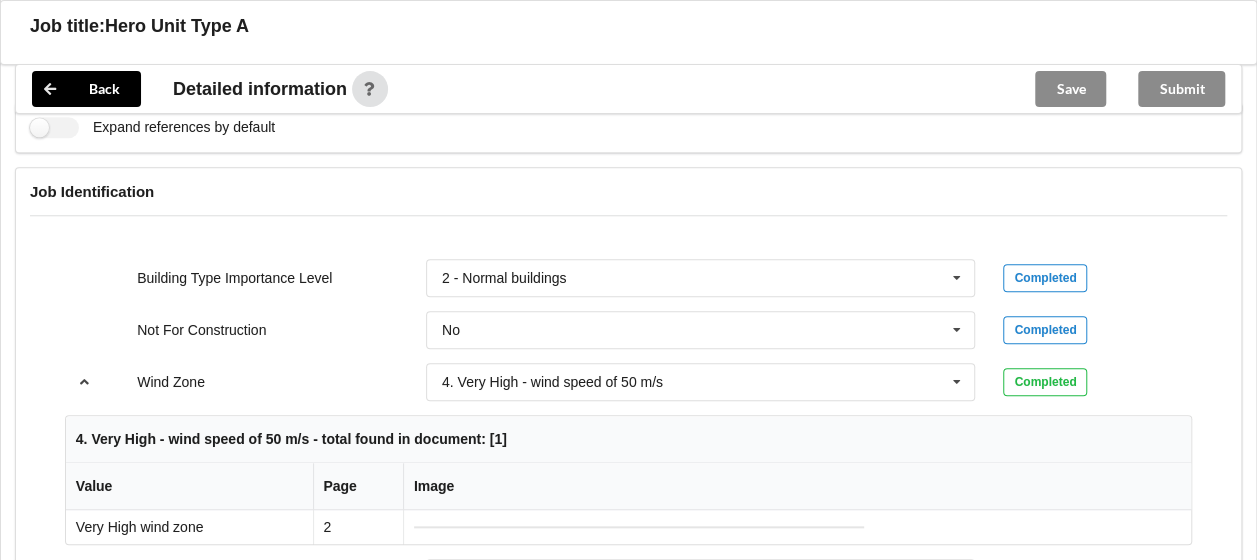 scroll, scrollTop: 973, scrollLeft: 0, axis: vertical 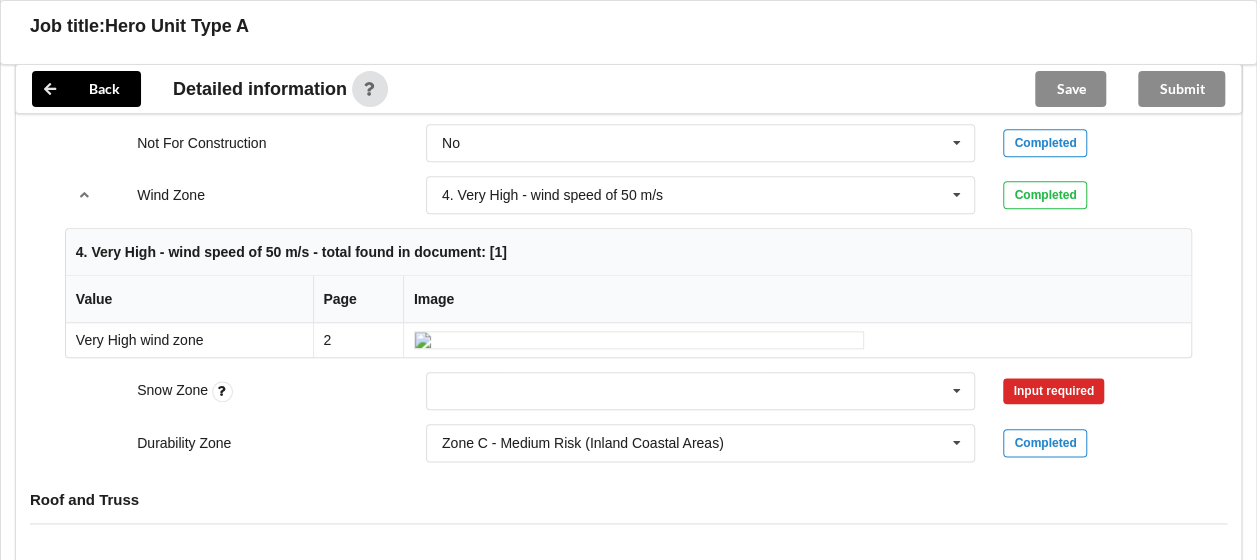 click on "Completed" at bounding box center (1097, 195) 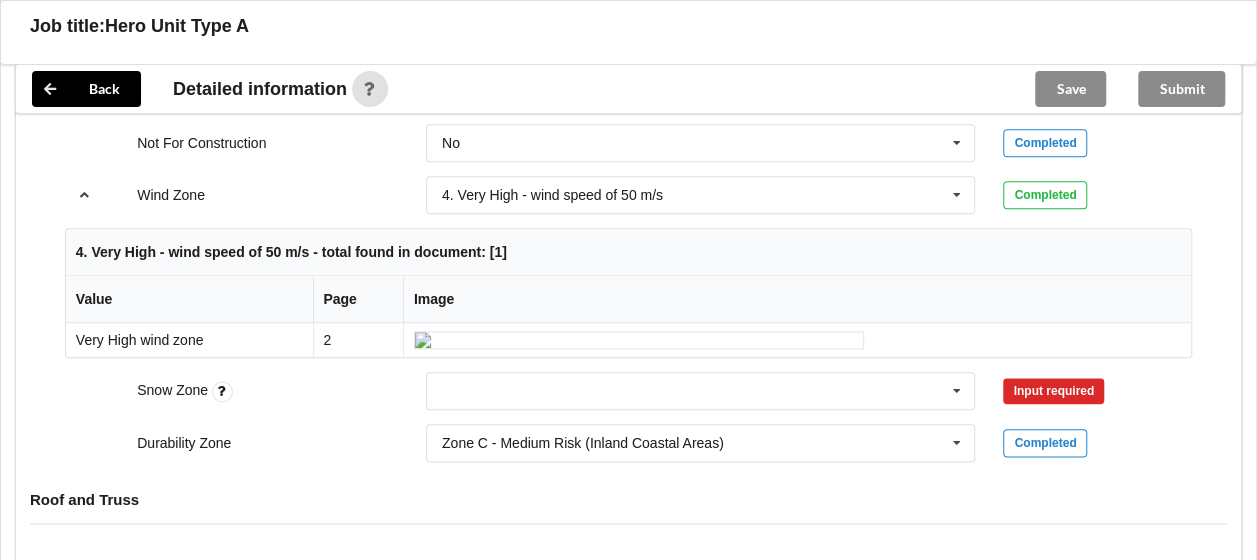 click at bounding box center [84, 194] 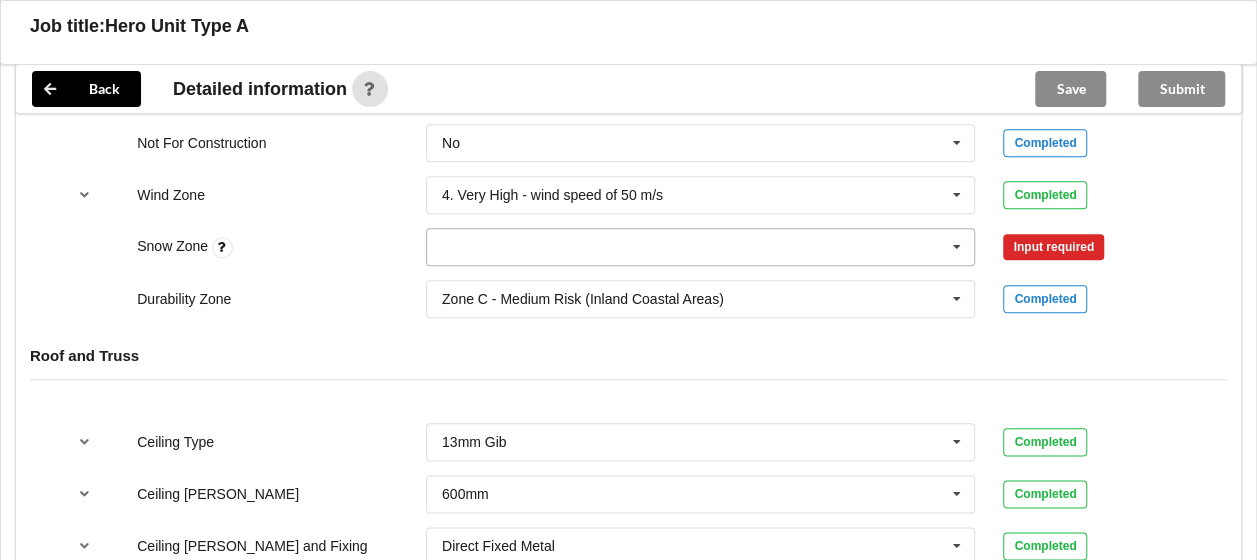 click at bounding box center [957, 247] 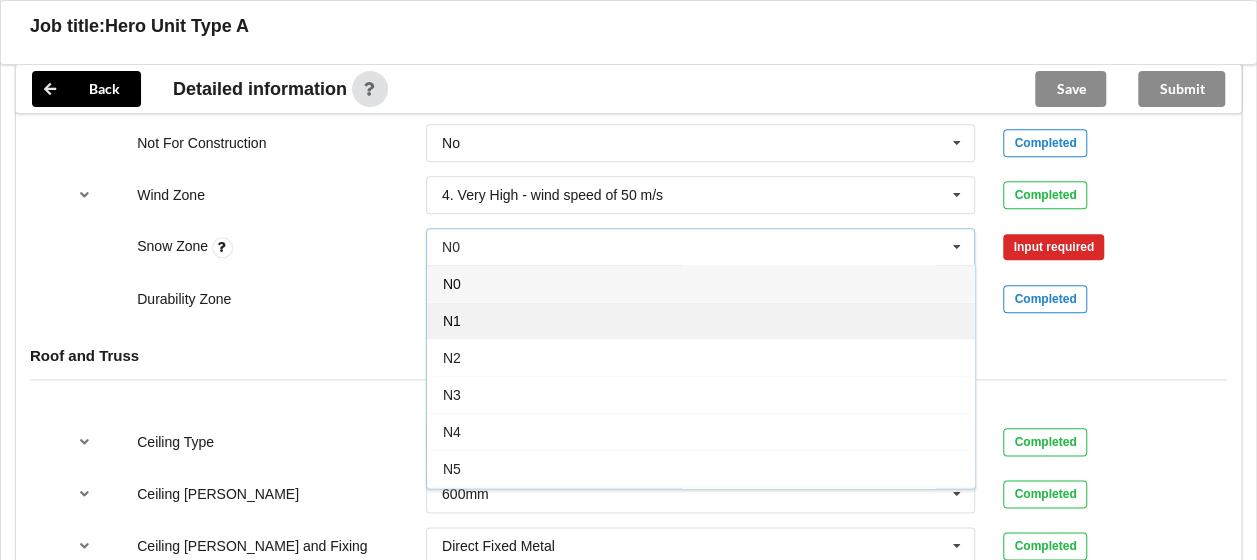 click on "N1" at bounding box center [701, 320] 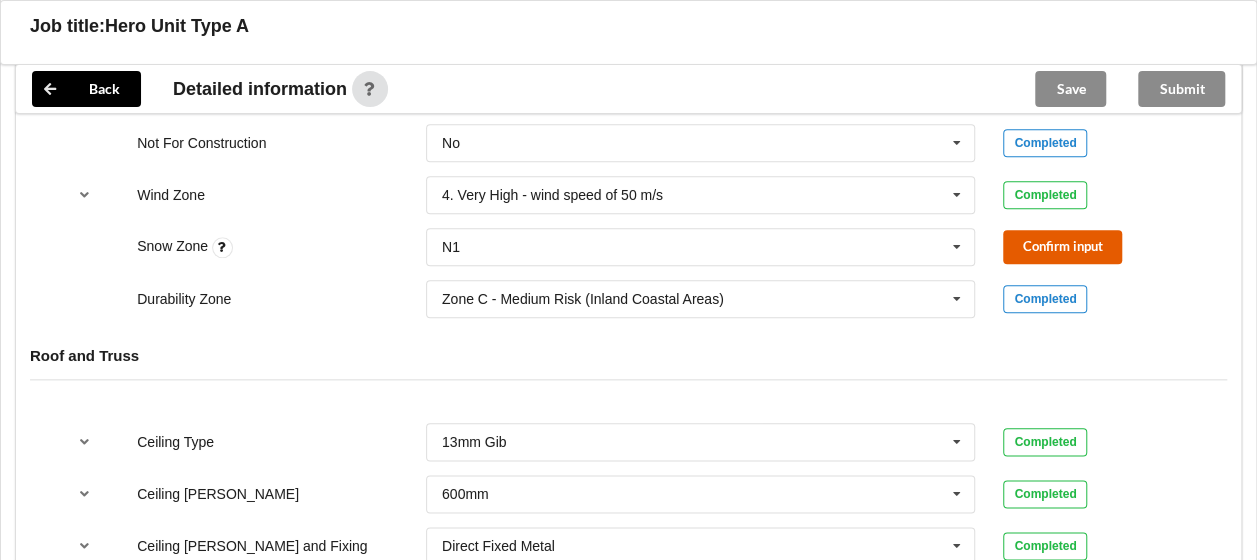 click on "Confirm input" at bounding box center (1062, 246) 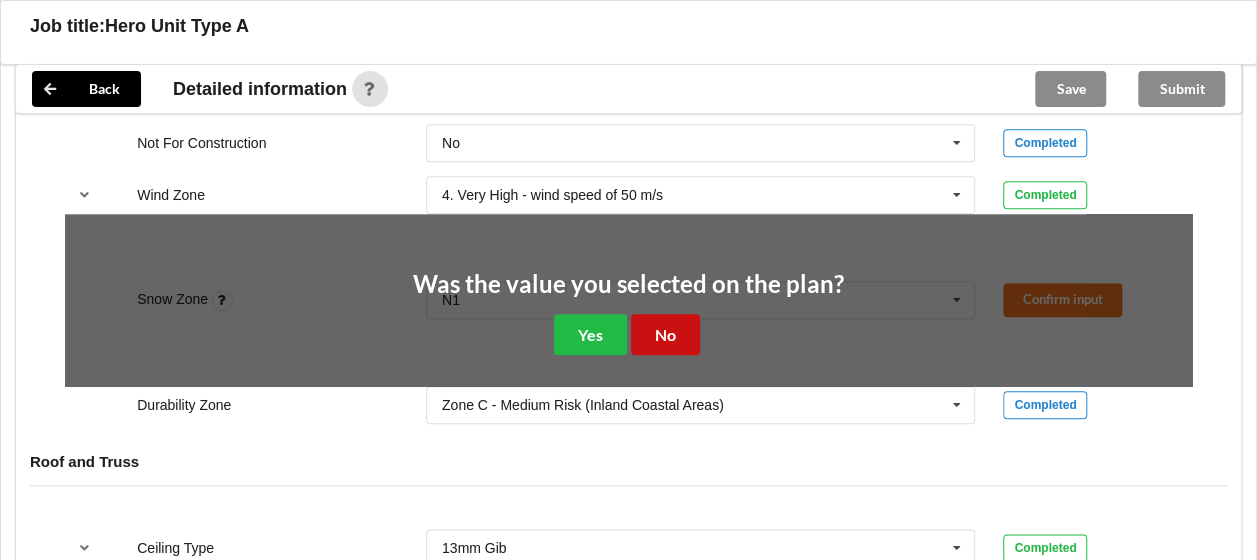 click on "No" at bounding box center [665, 334] 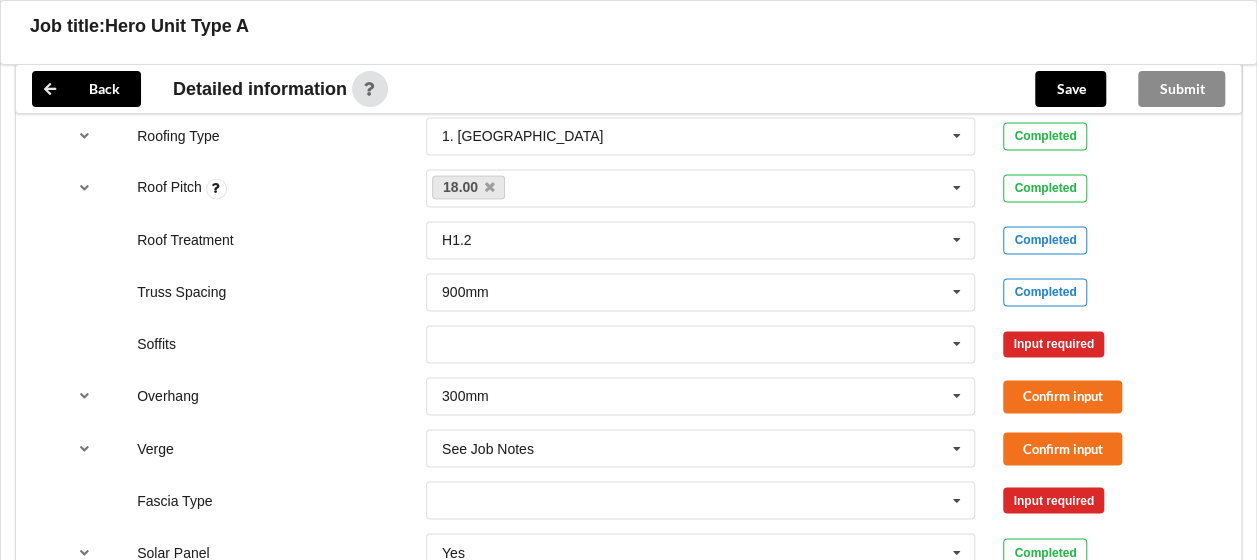 scroll, scrollTop: 1473, scrollLeft: 0, axis: vertical 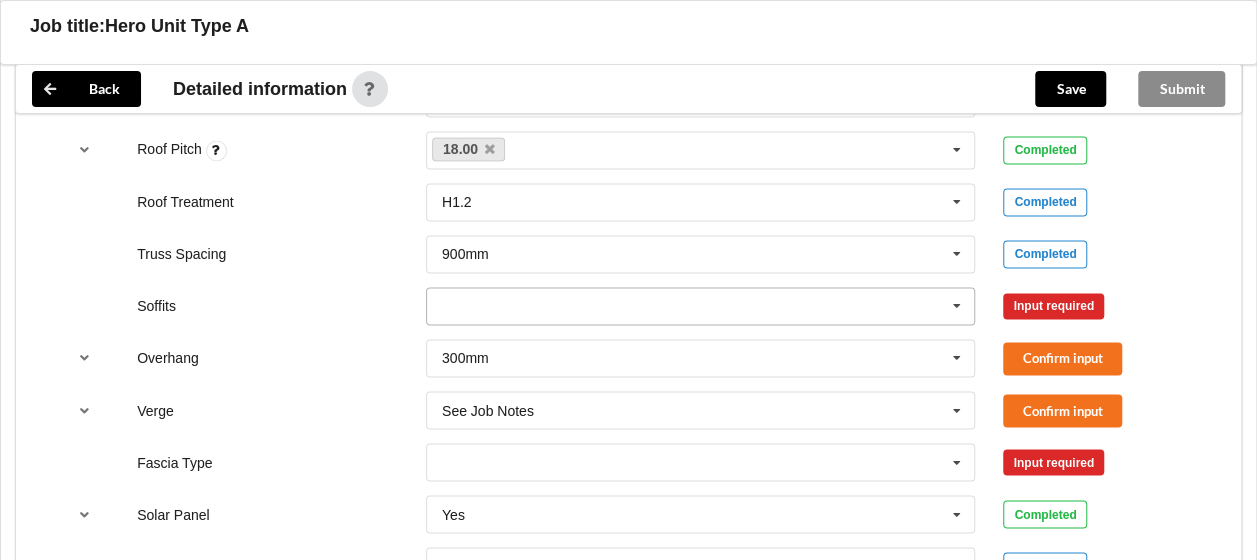 click at bounding box center (957, 306) 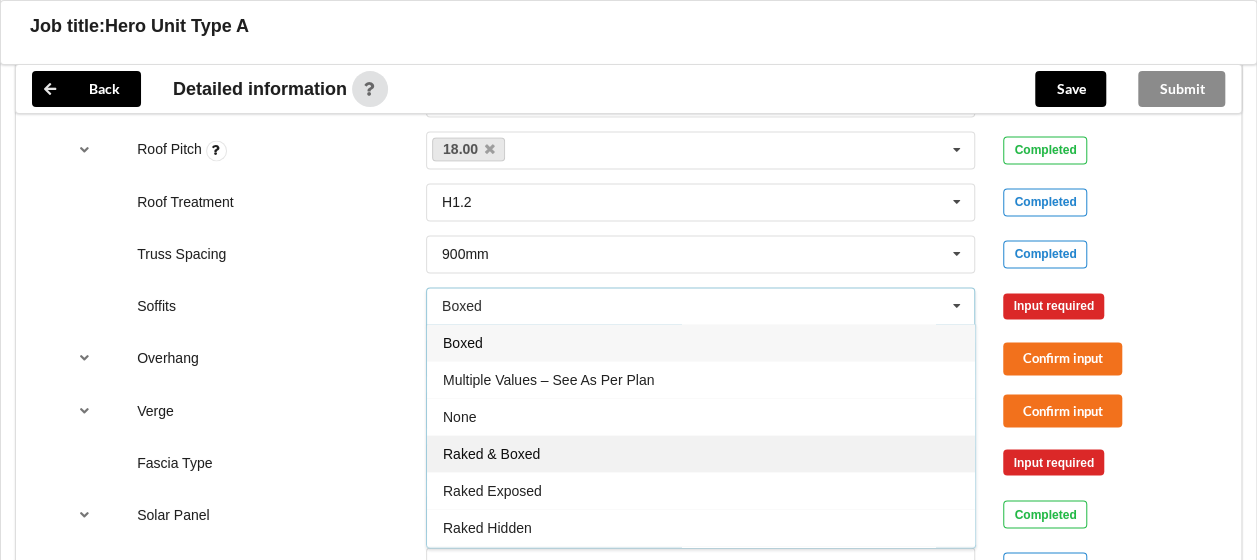 click on "Raked & Boxed" at bounding box center [701, 453] 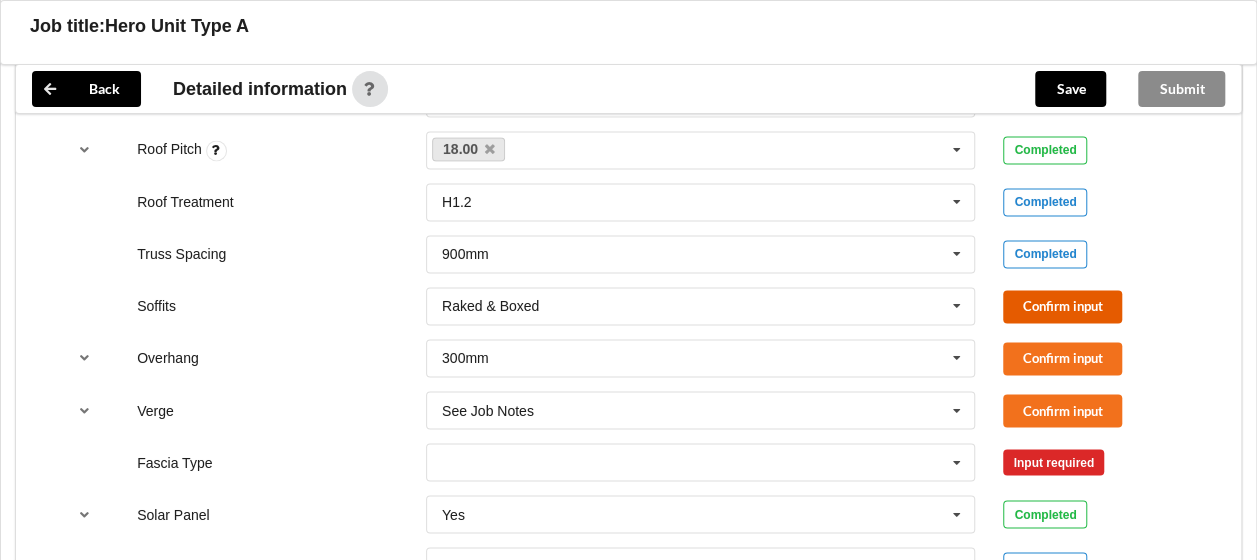 click on "Confirm input" at bounding box center [1062, 306] 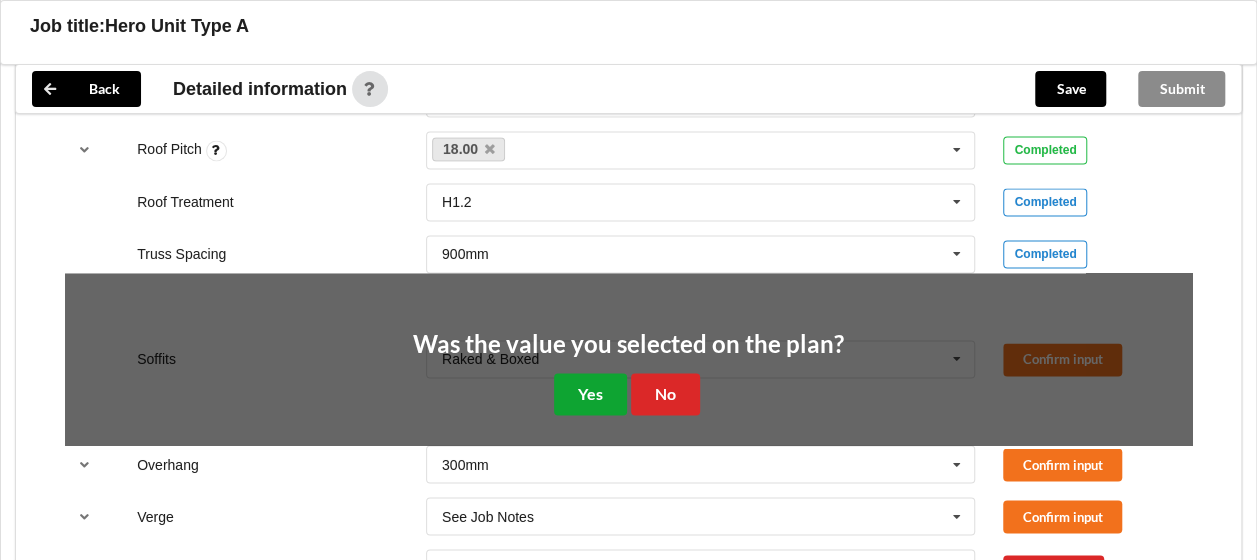 click on "Yes" at bounding box center (590, 393) 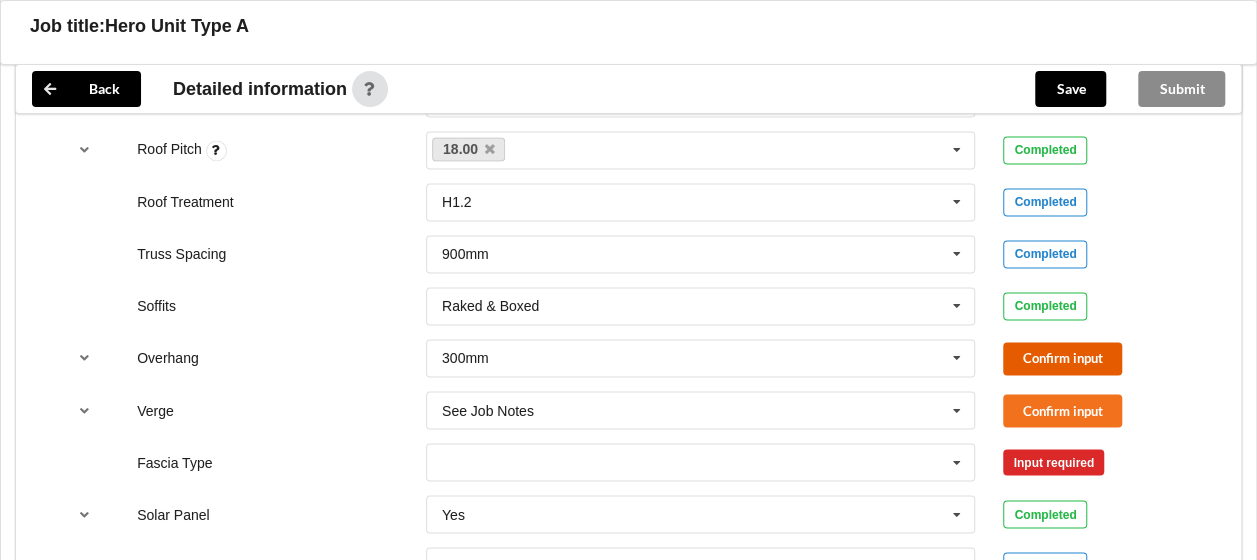 click on "Confirm input" at bounding box center [1062, 358] 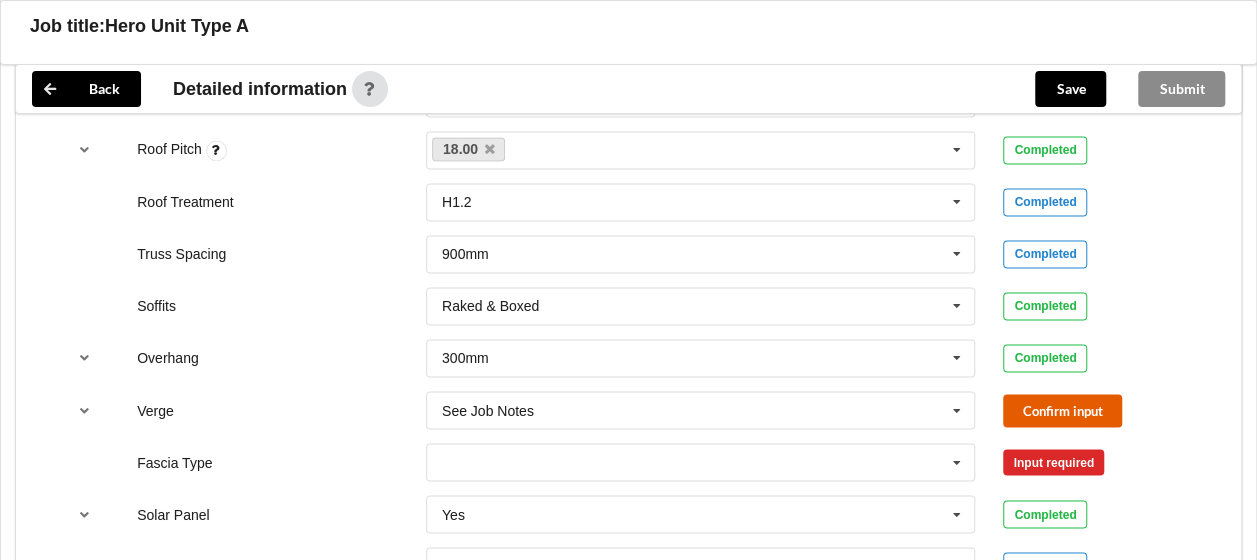 click on "Confirm input" at bounding box center (1062, 410) 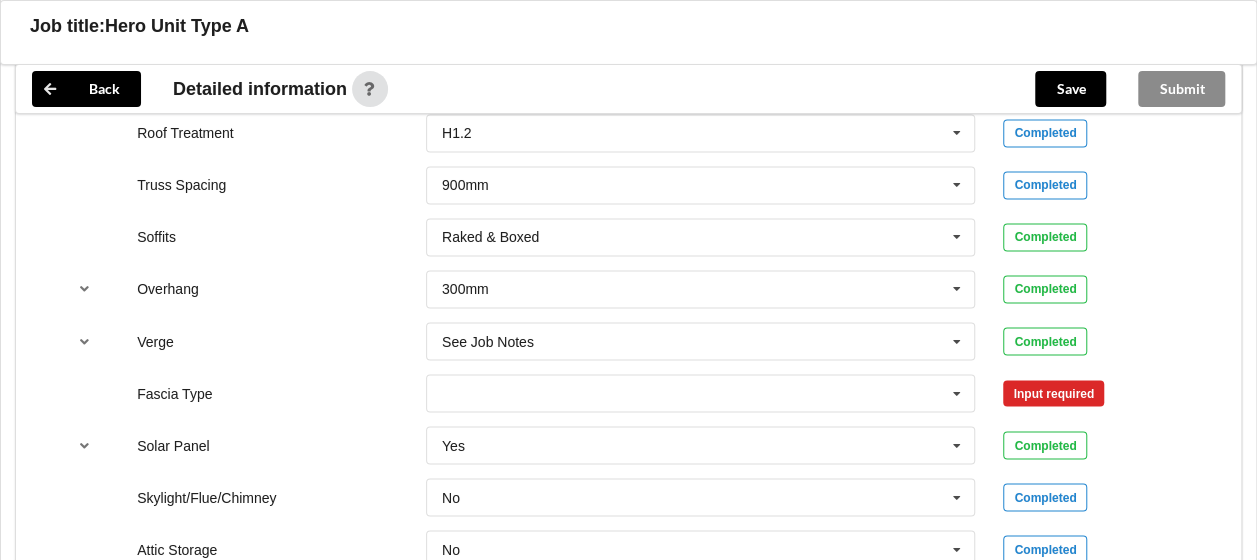 scroll, scrollTop: 1573, scrollLeft: 0, axis: vertical 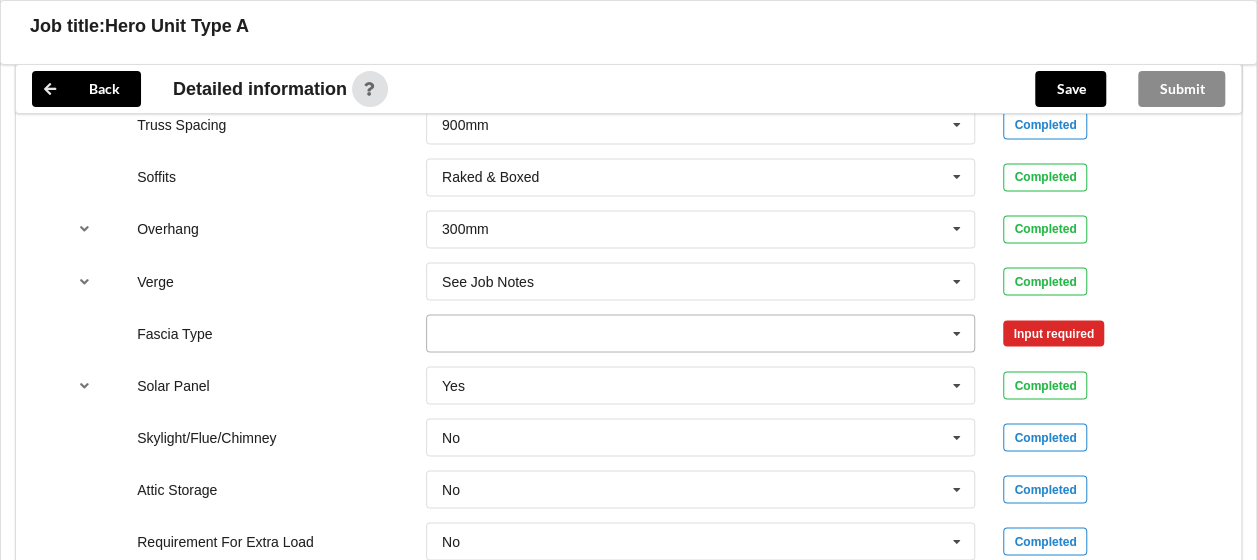 click at bounding box center (957, 333) 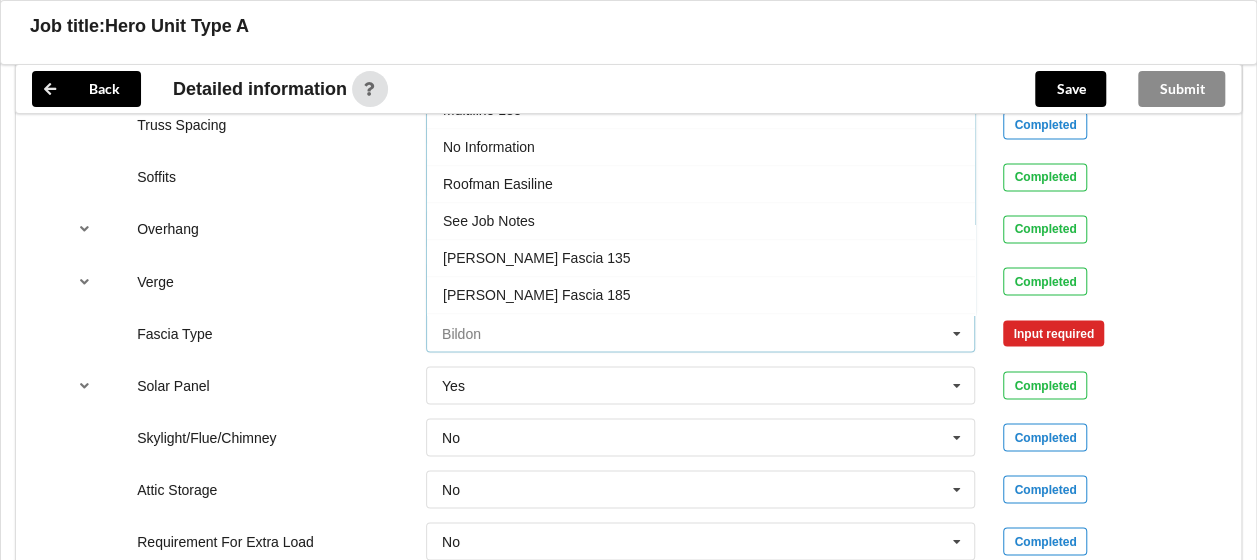 scroll, scrollTop: 656, scrollLeft: 0, axis: vertical 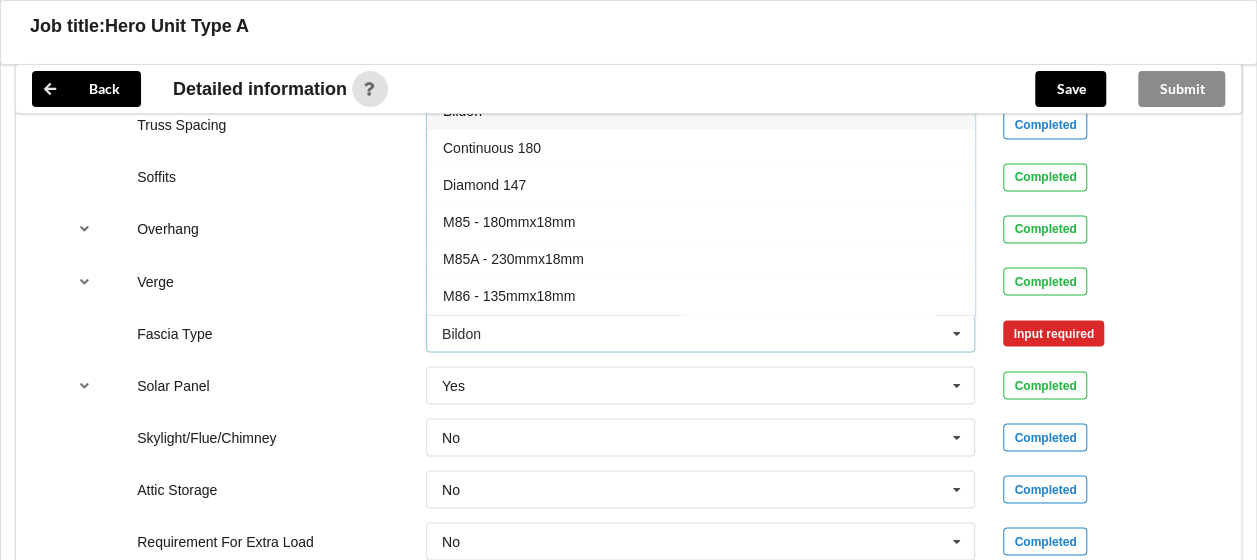 click on "Verge   See Job Notes See Job Notes 300mm 450mm 600mm 750mm Multiple Values – See As Per Plan No Verge Completed" at bounding box center [628, 281] 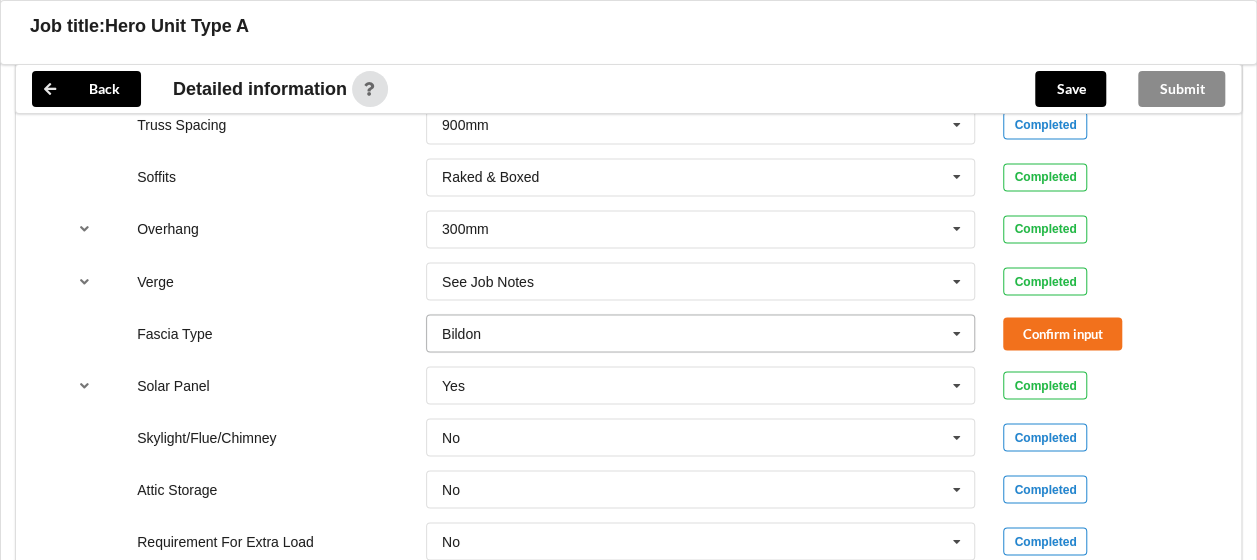 click at bounding box center (957, 333) 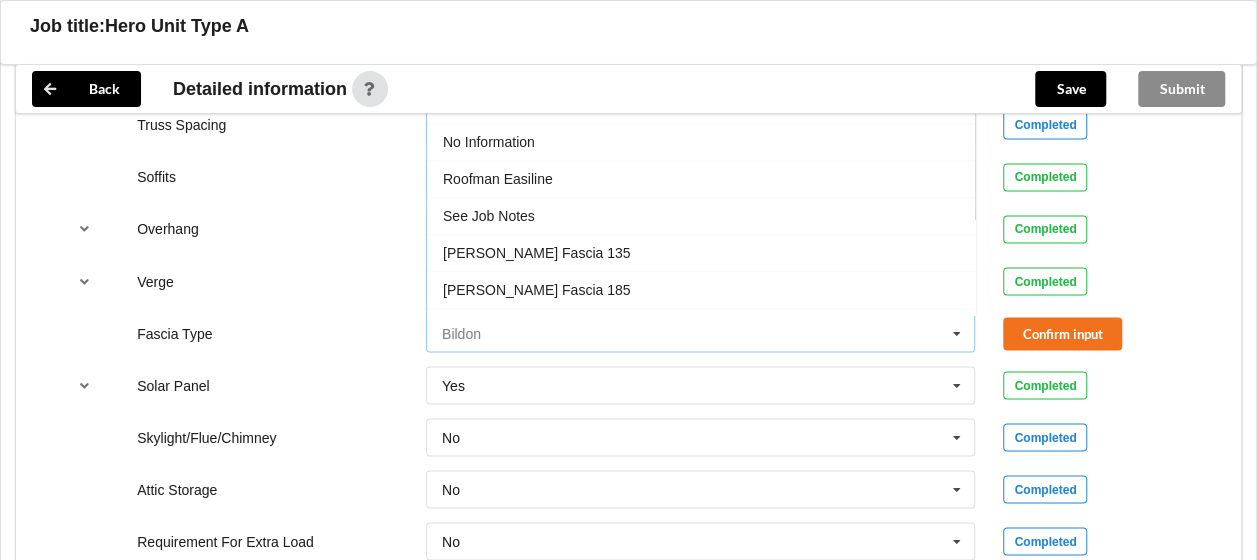 scroll, scrollTop: 626, scrollLeft: 0, axis: vertical 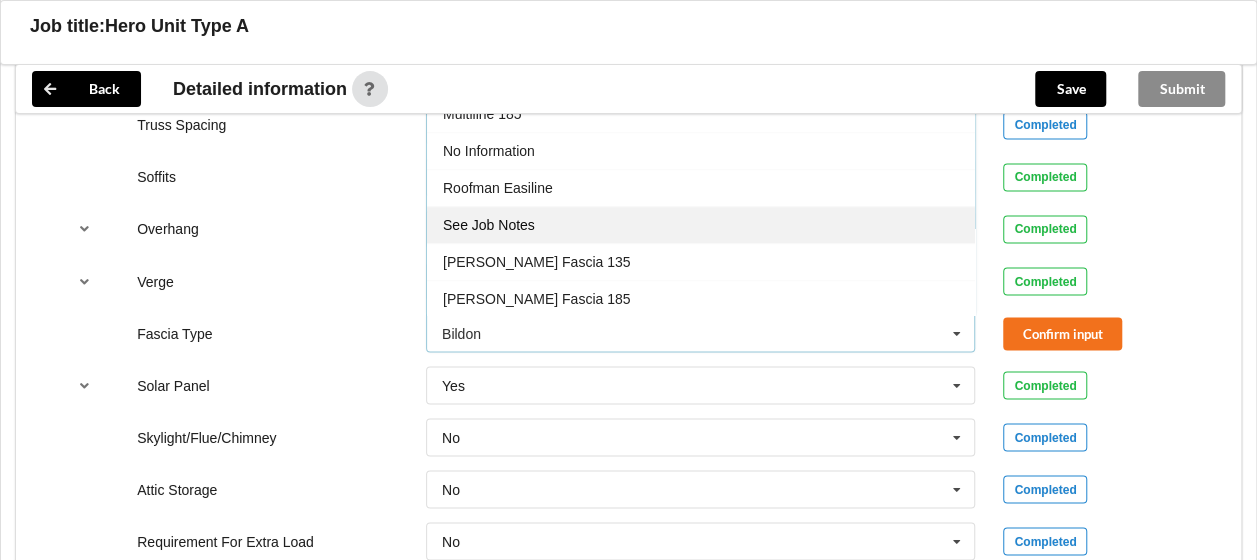 click on "See Job Notes" at bounding box center (489, 225) 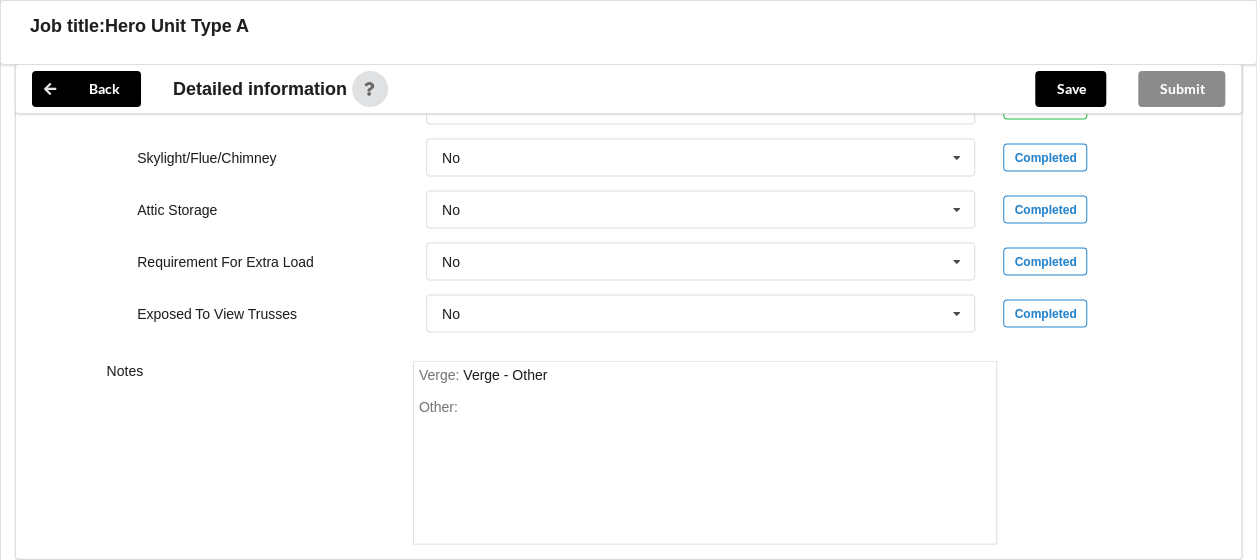 scroll, scrollTop: 1916, scrollLeft: 0, axis: vertical 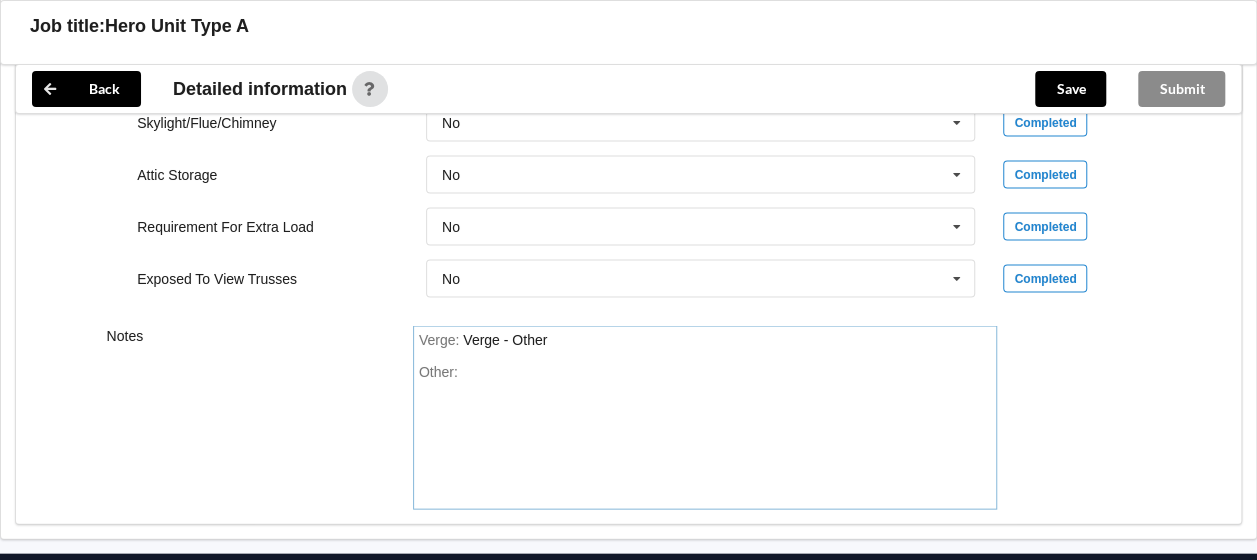 click on "Other:" at bounding box center [705, 434] 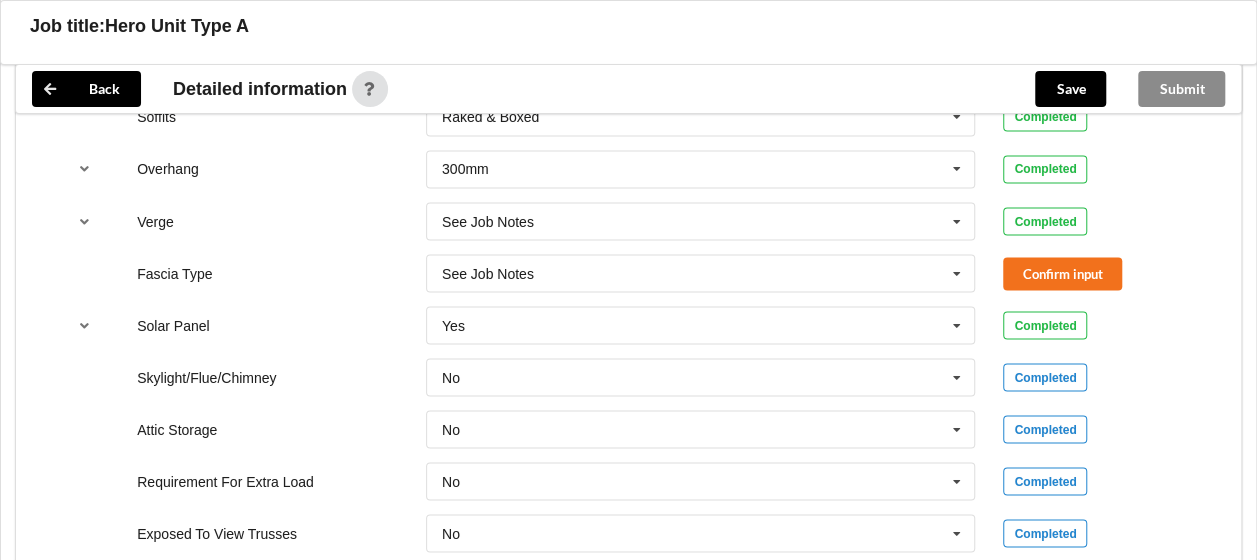 scroll, scrollTop: 1582, scrollLeft: 0, axis: vertical 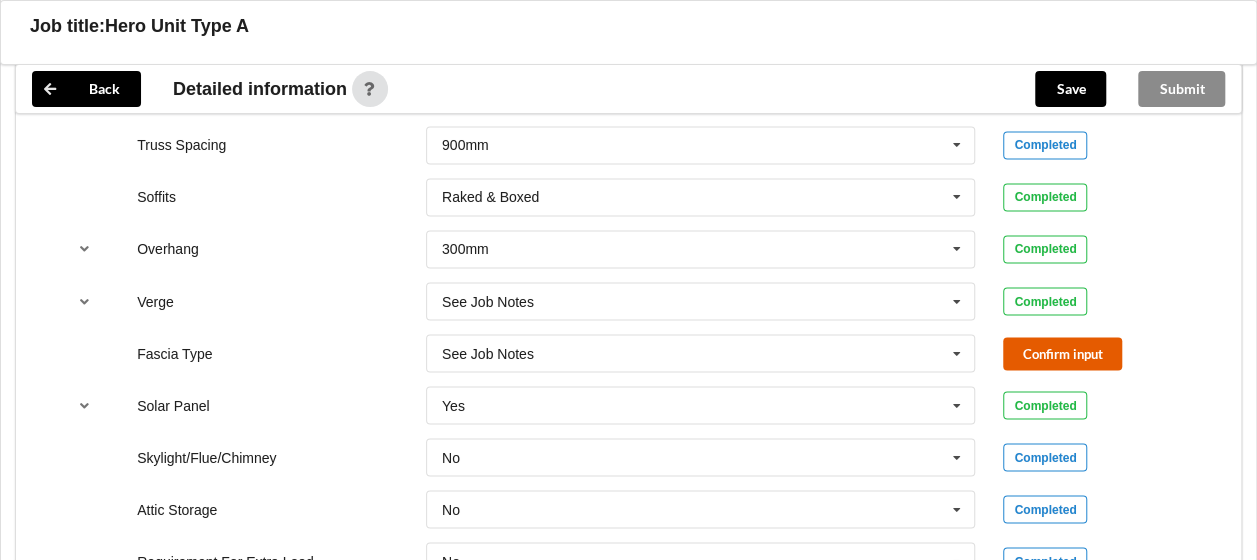 click on "Confirm input" at bounding box center [1062, 353] 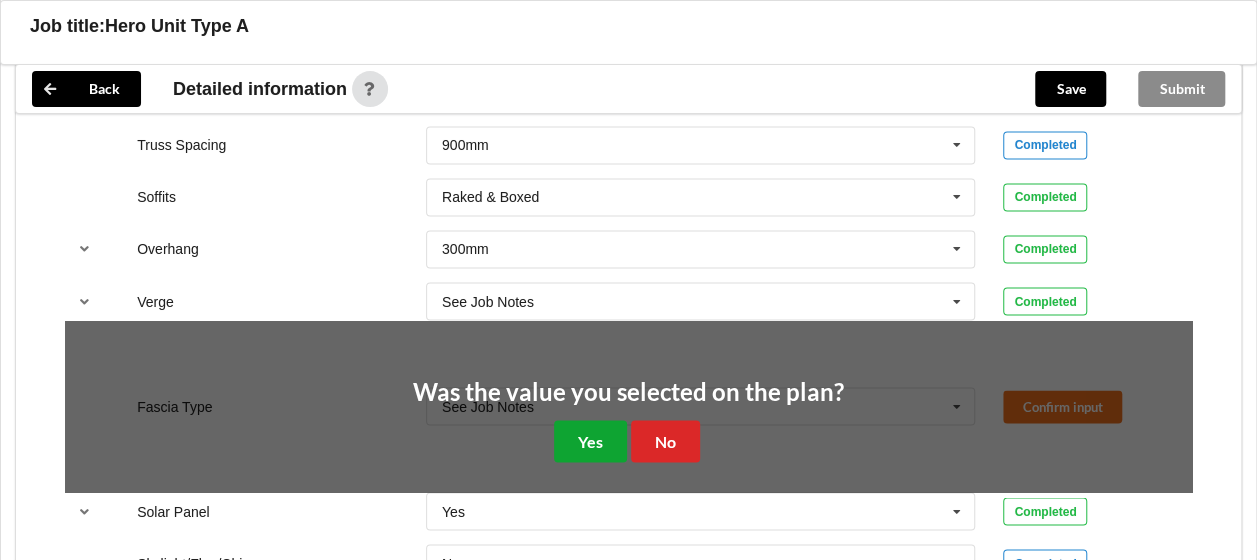 click on "Yes" at bounding box center (590, 440) 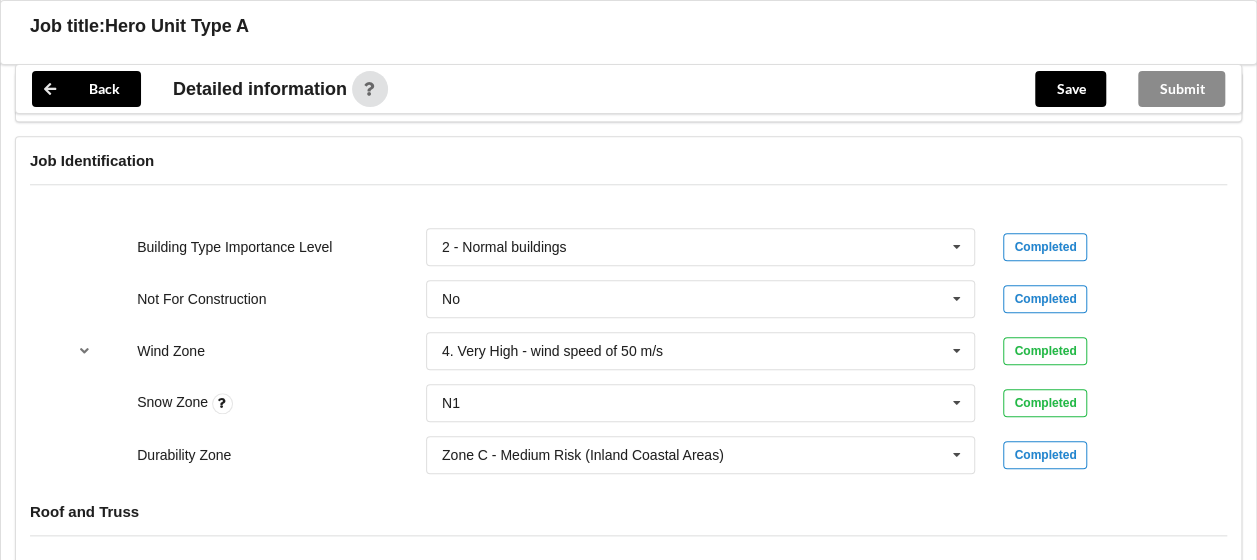 scroll, scrollTop: 797, scrollLeft: 0, axis: vertical 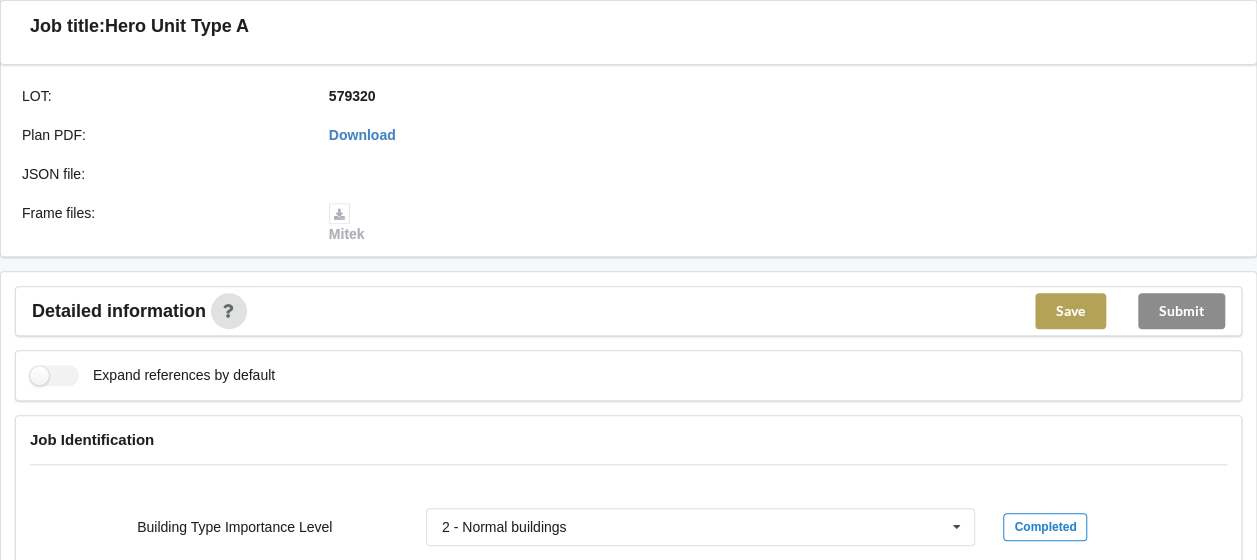 click on "Save" at bounding box center (1070, 311) 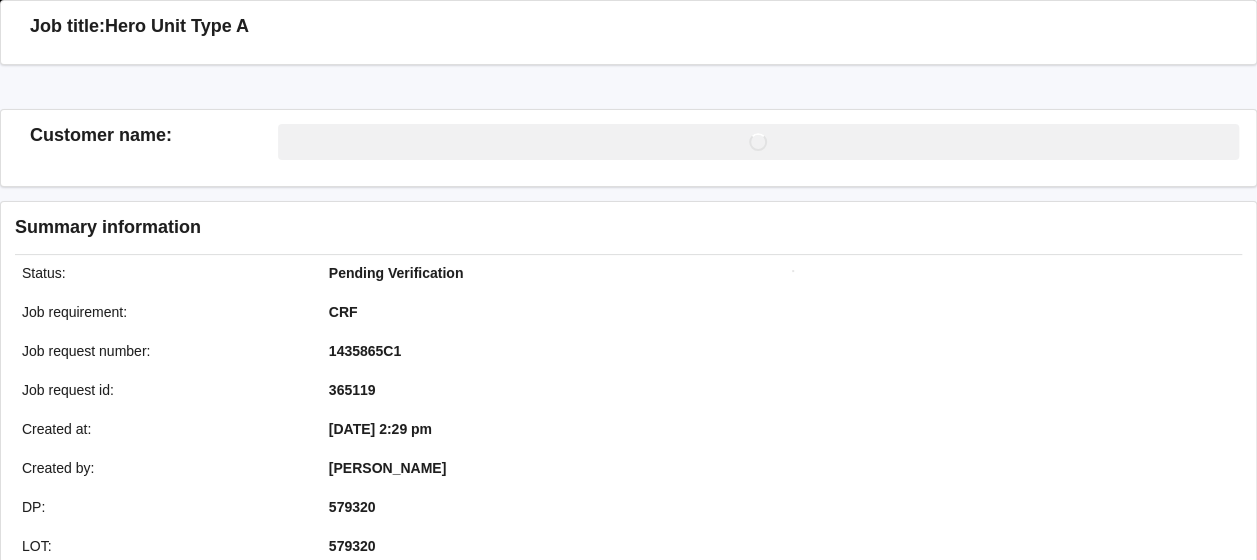 scroll, scrollTop: 538, scrollLeft: 0, axis: vertical 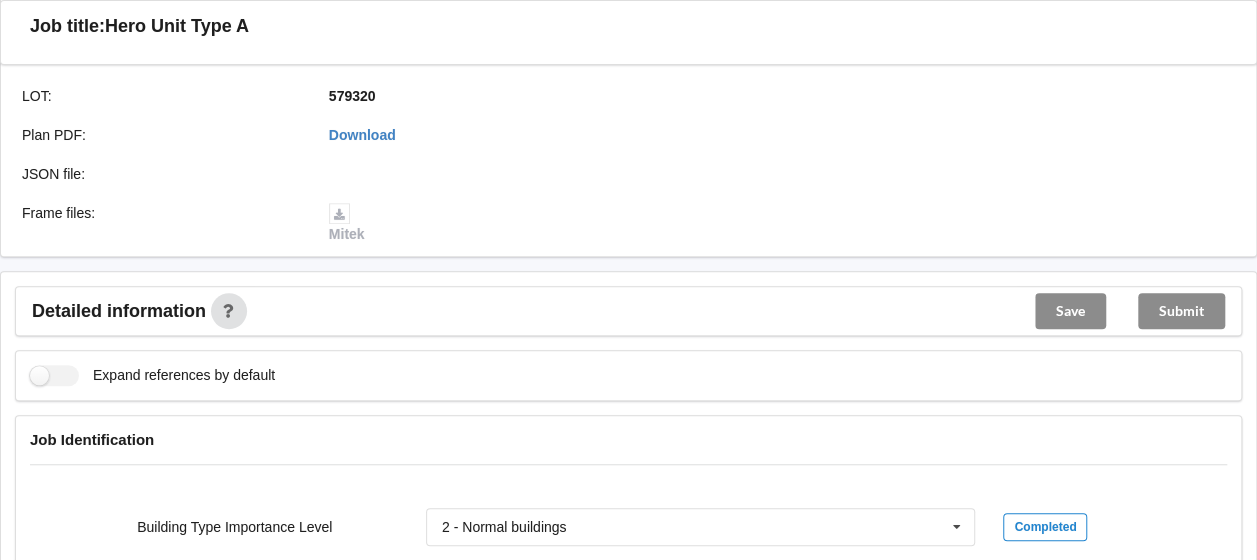 click on "Submit" at bounding box center (1181, 311) 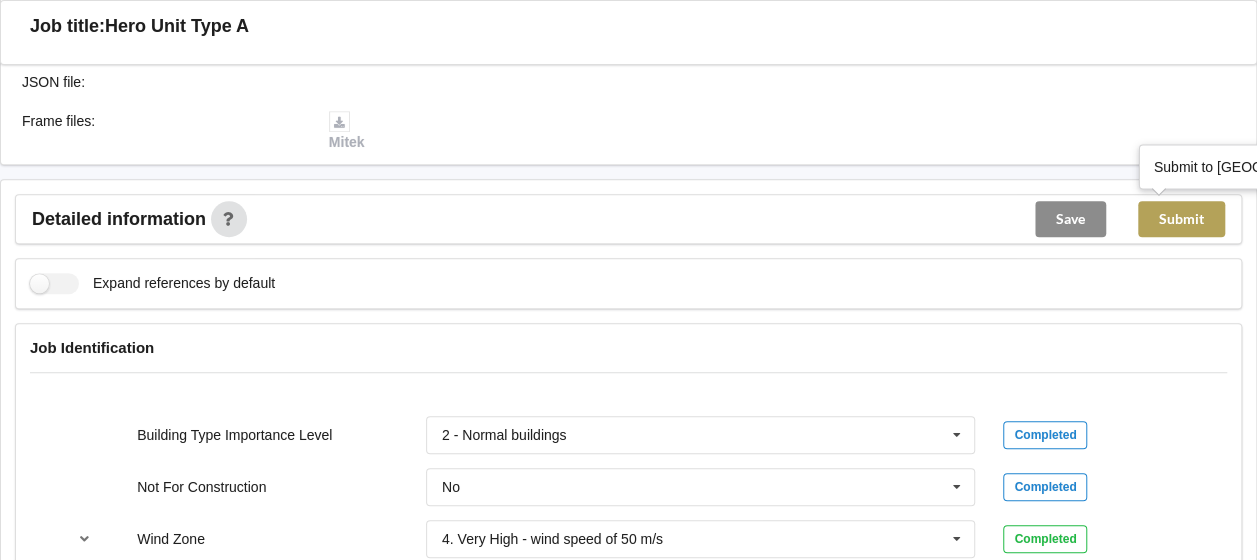 click on "Submit" at bounding box center (1181, 219) 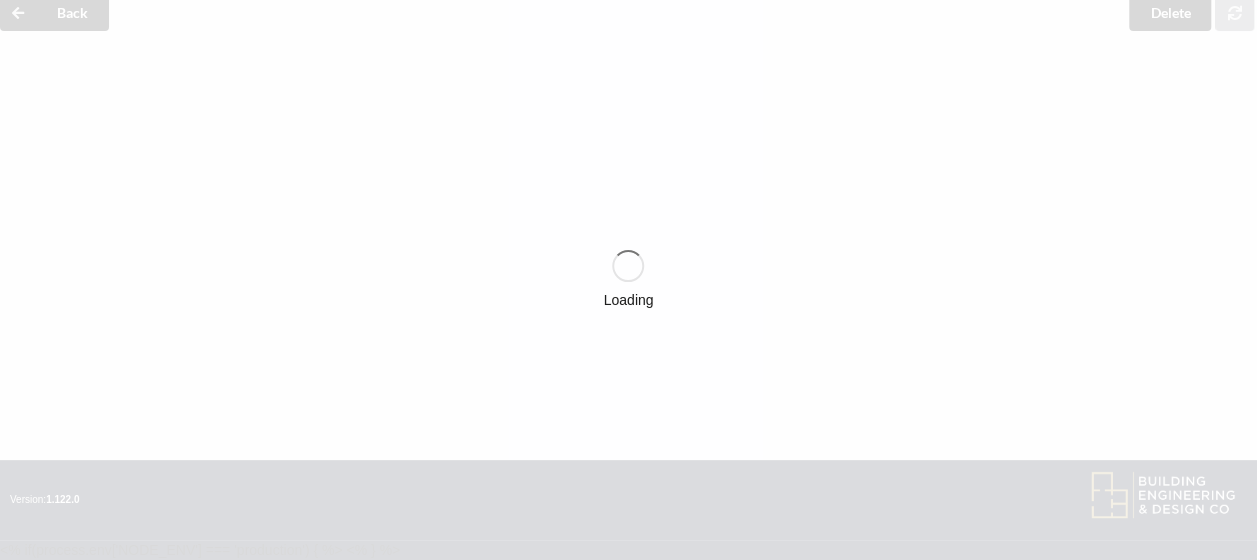 scroll, scrollTop: 538, scrollLeft: 0, axis: vertical 